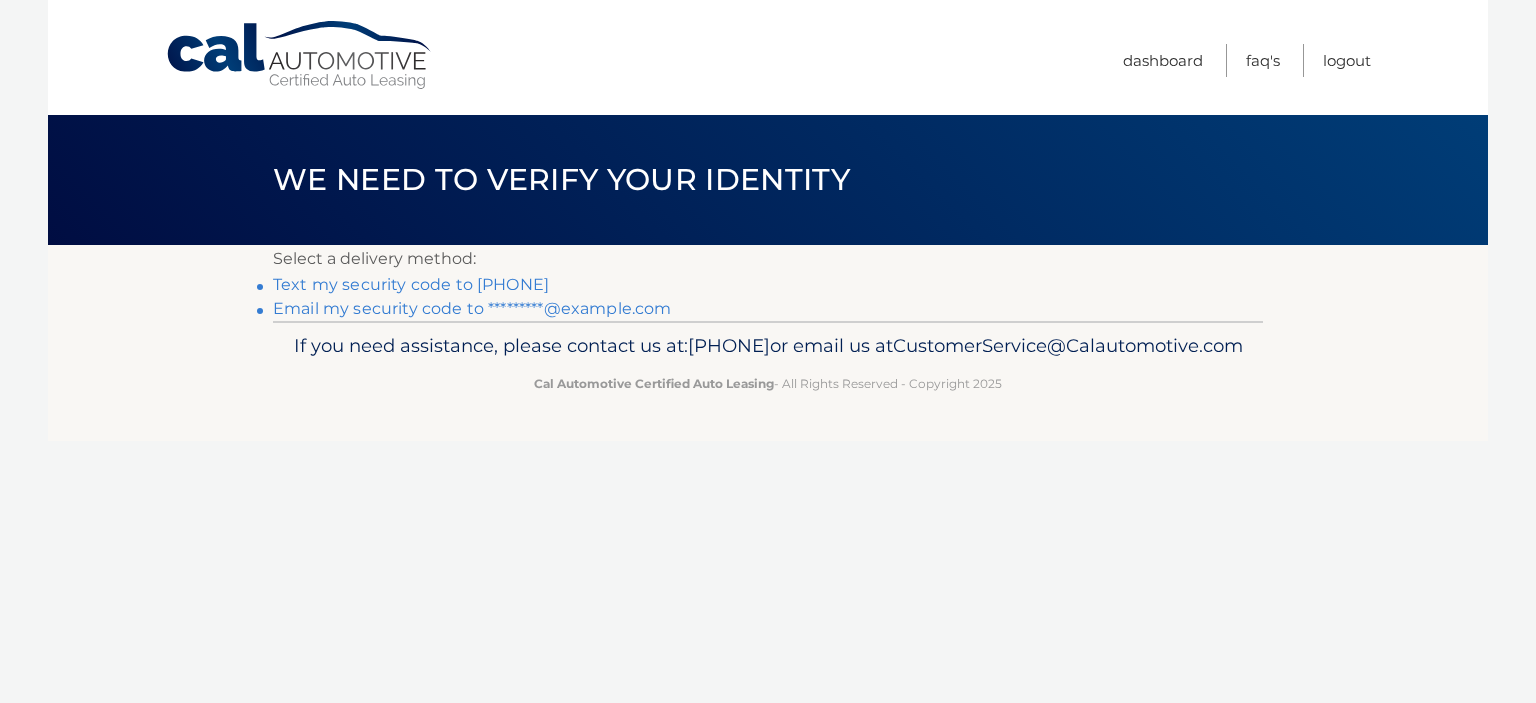 scroll, scrollTop: 0, scrollLeft: 0, axis: both 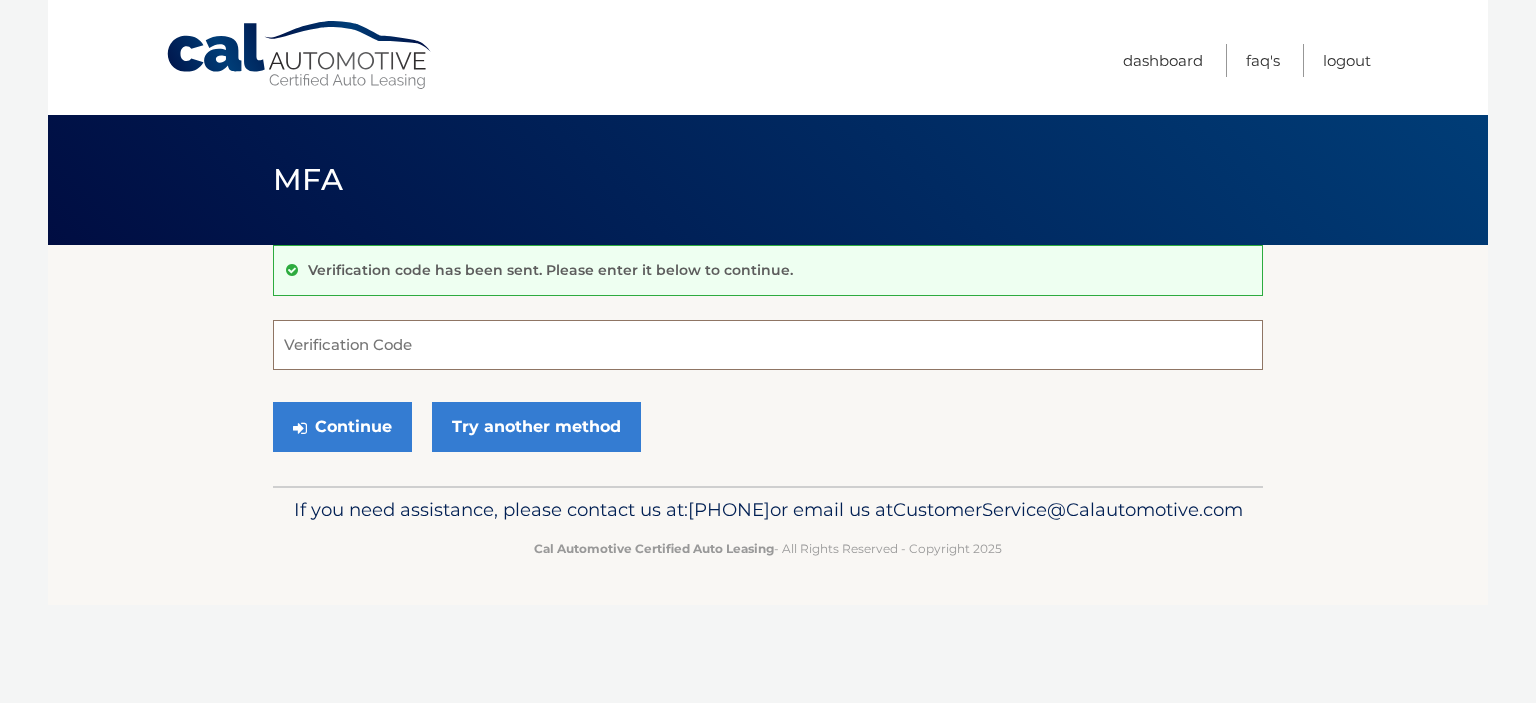 click on "Verification Code" at bounding box center (768, 345) 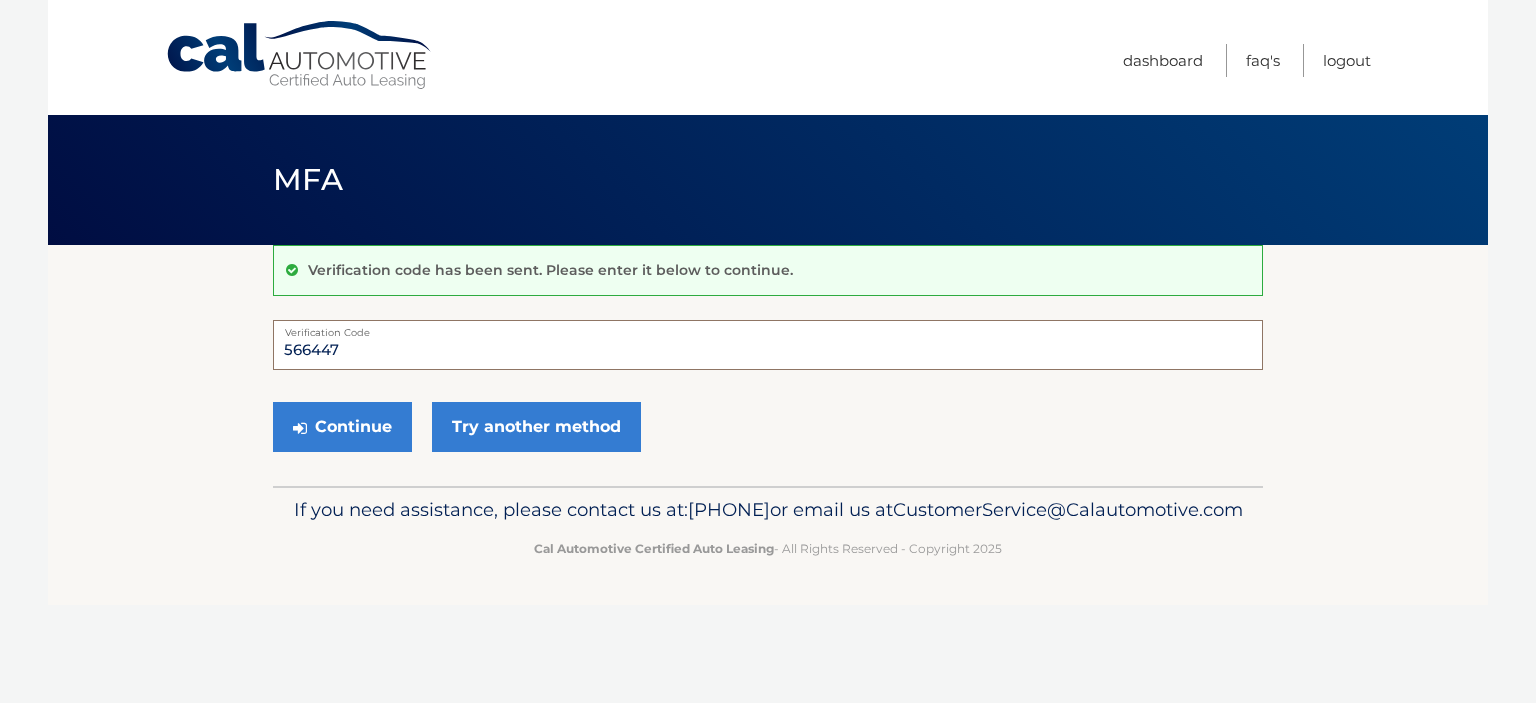 type on "566447" 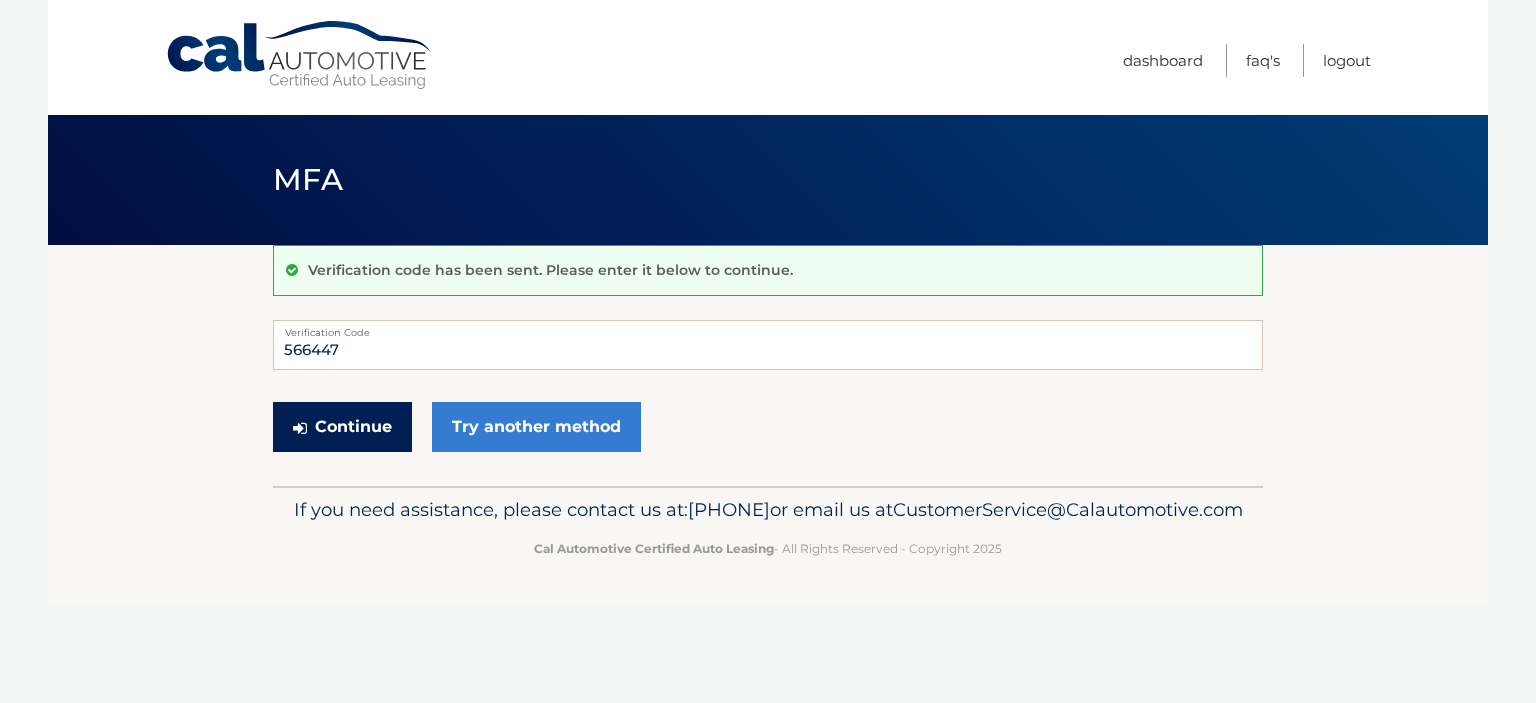 click on "Continue" at bounding box center (342, 427) 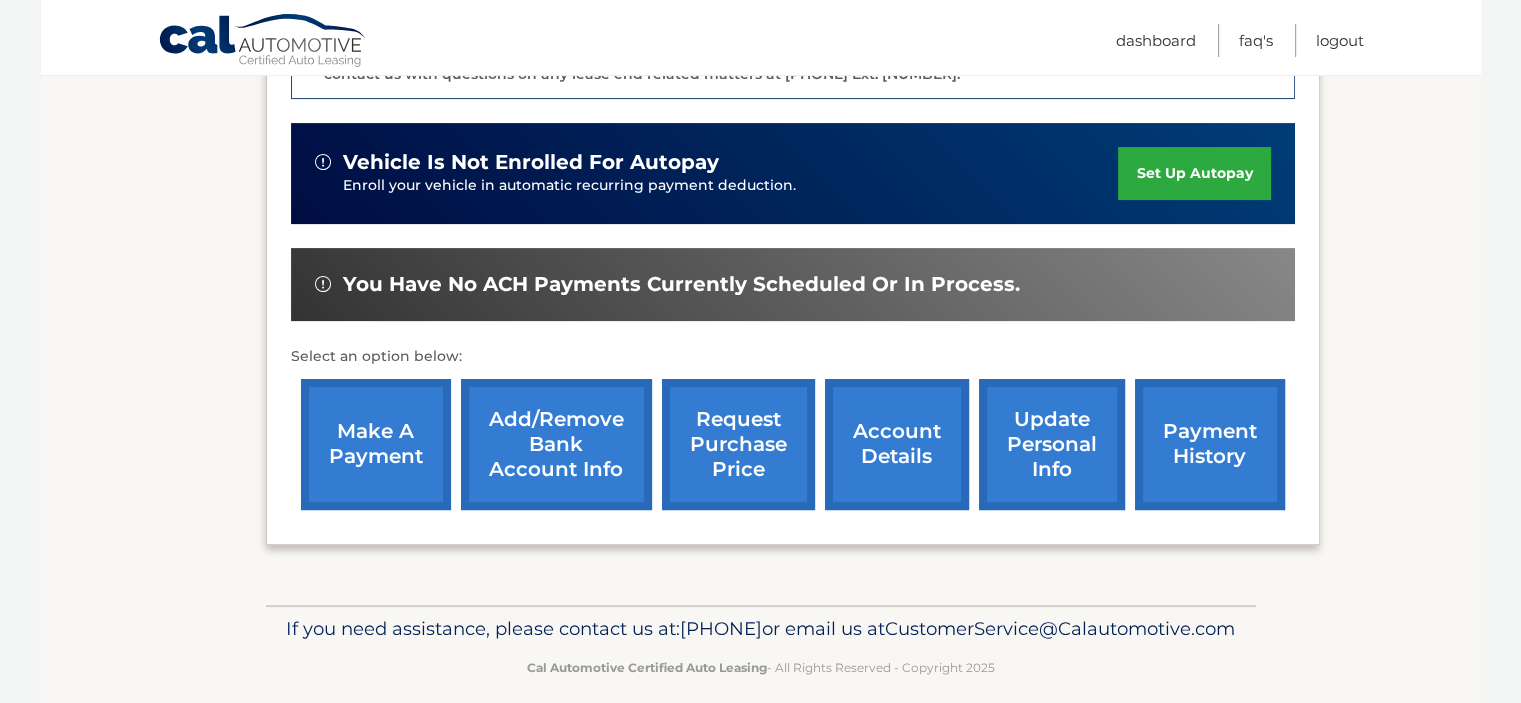 scroll, scrollTop: 629, scrollLeft: 0, axis: vertical 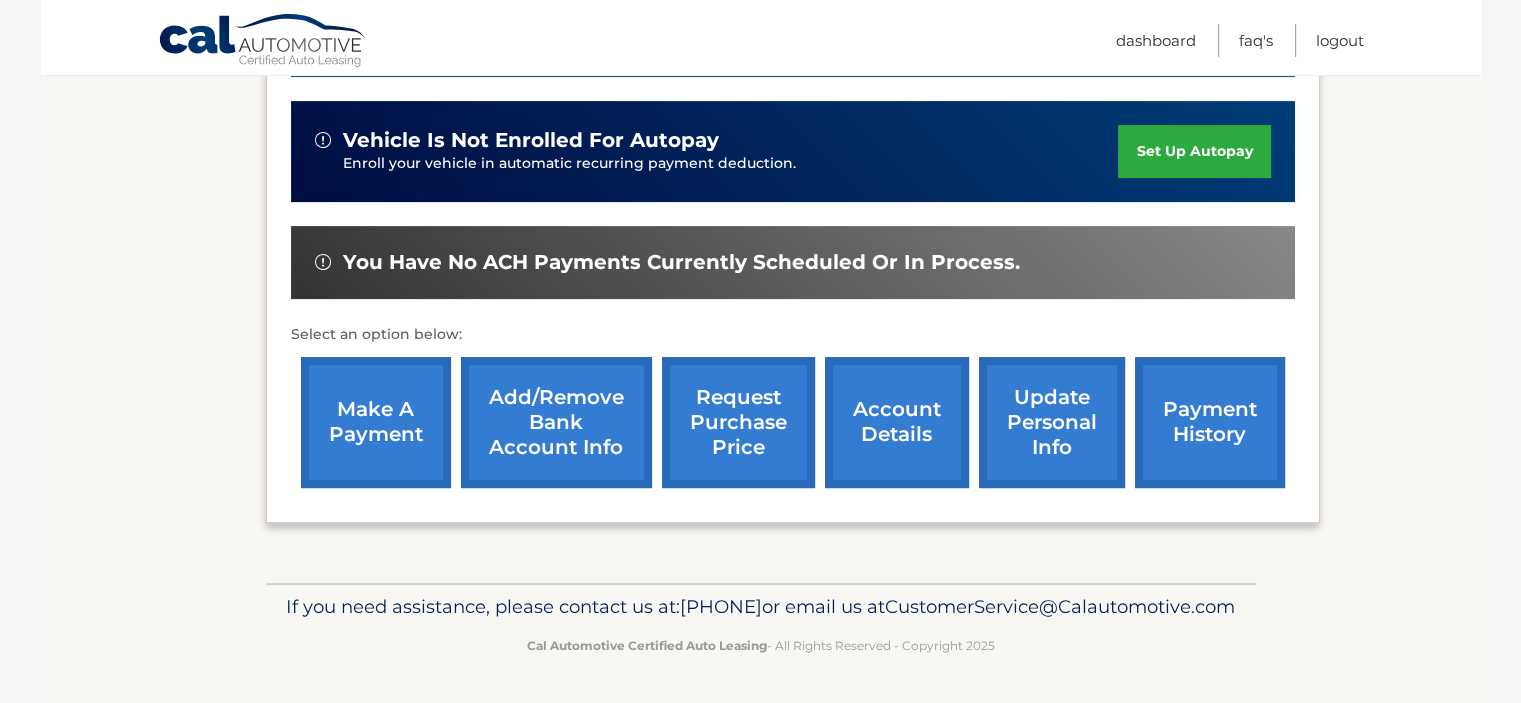 click on "make a payment" at bounding box center (376, 422) 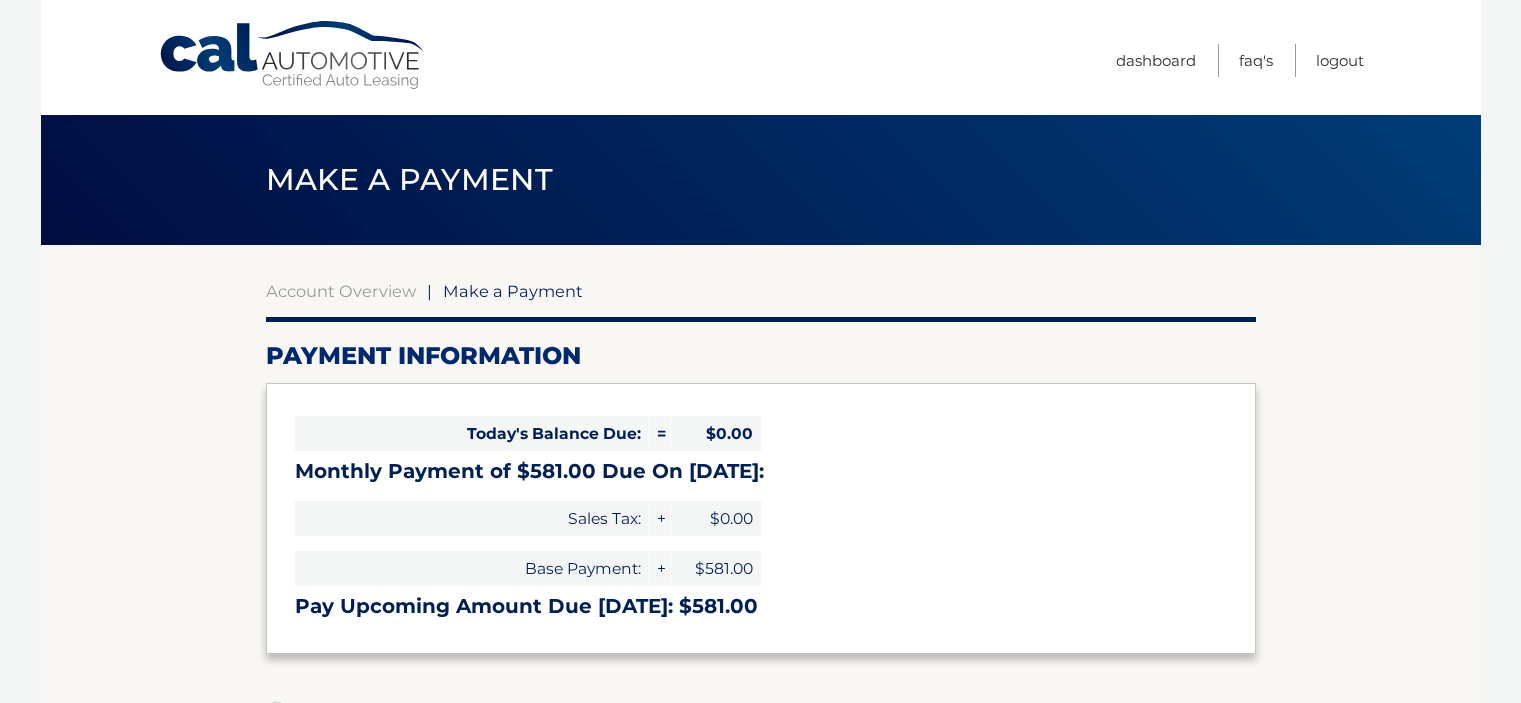 select on "MWNlZGM3MGMtNjkyMy00MmNhLTgwNDUtOTE0Zjk1ZjZmNmI2" 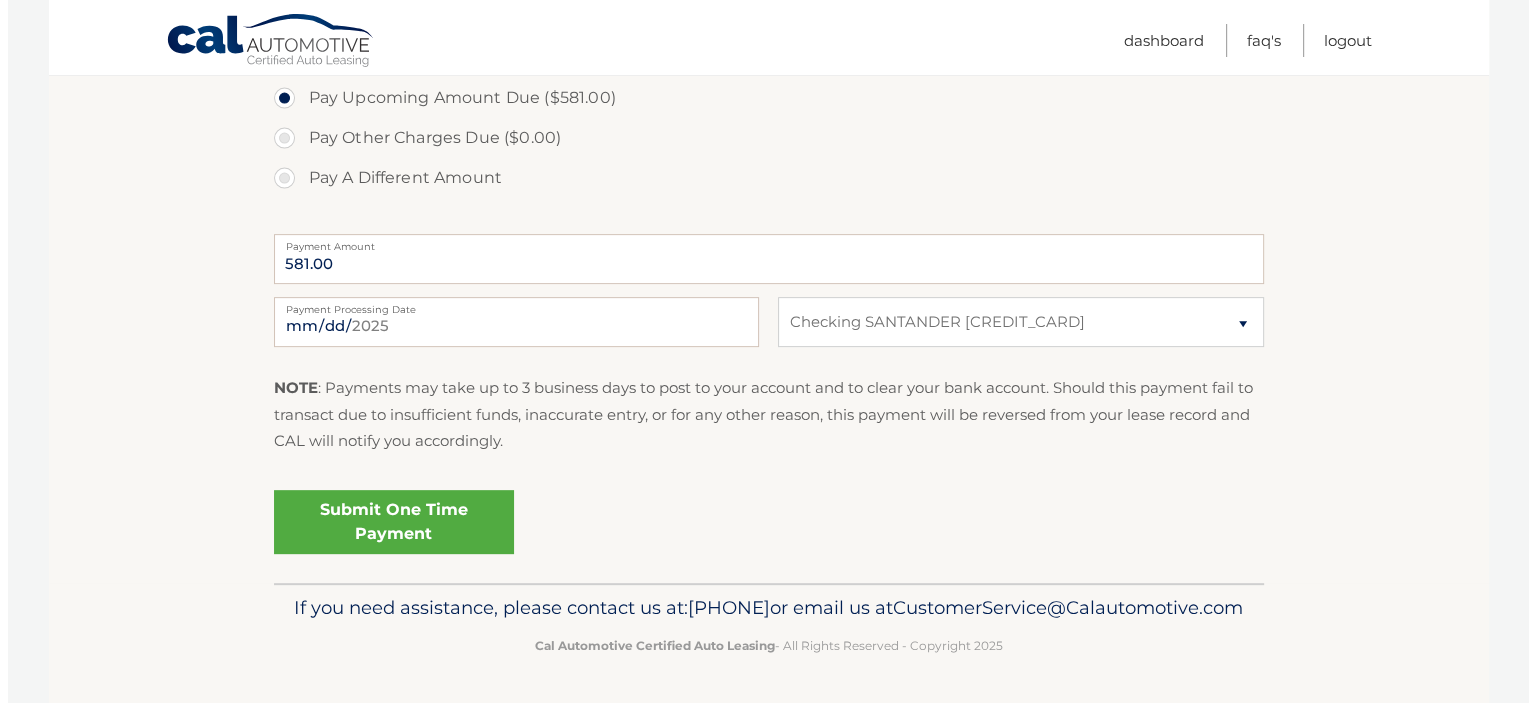 scroll, scrollTop: 724, scrollLeft: 0, axis: vertical 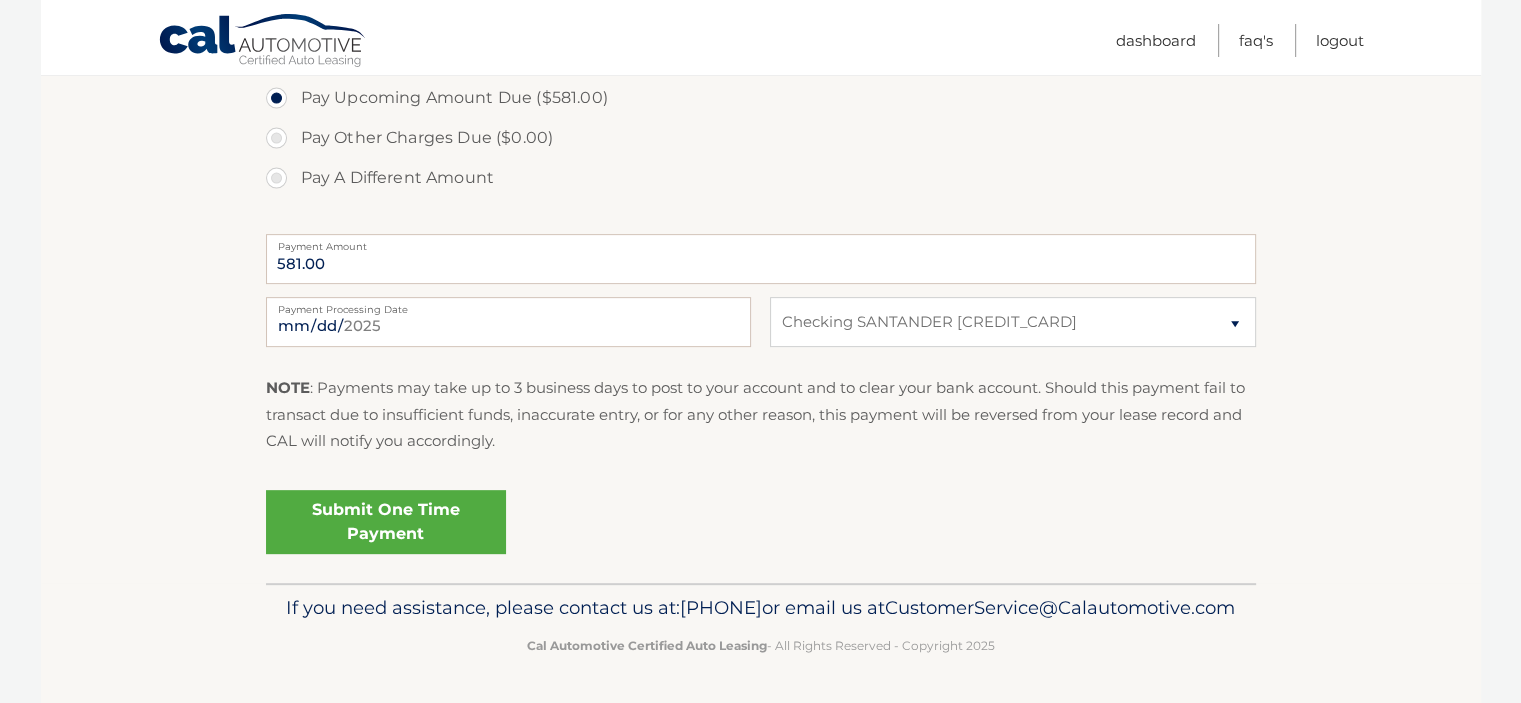 click on "Submit One Time Payment" at bounding box center [386, 522] 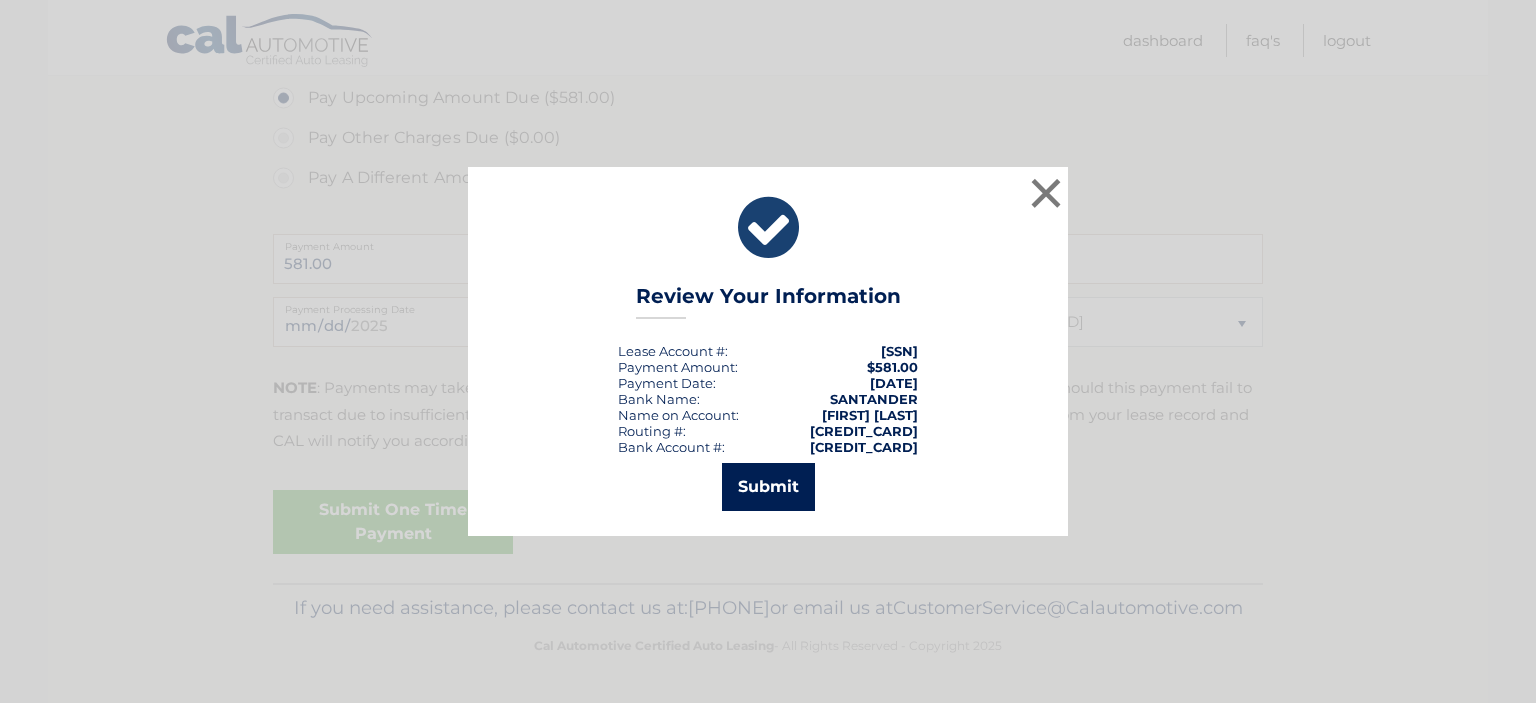 click on "Submit" at bounding box center [768, 487] 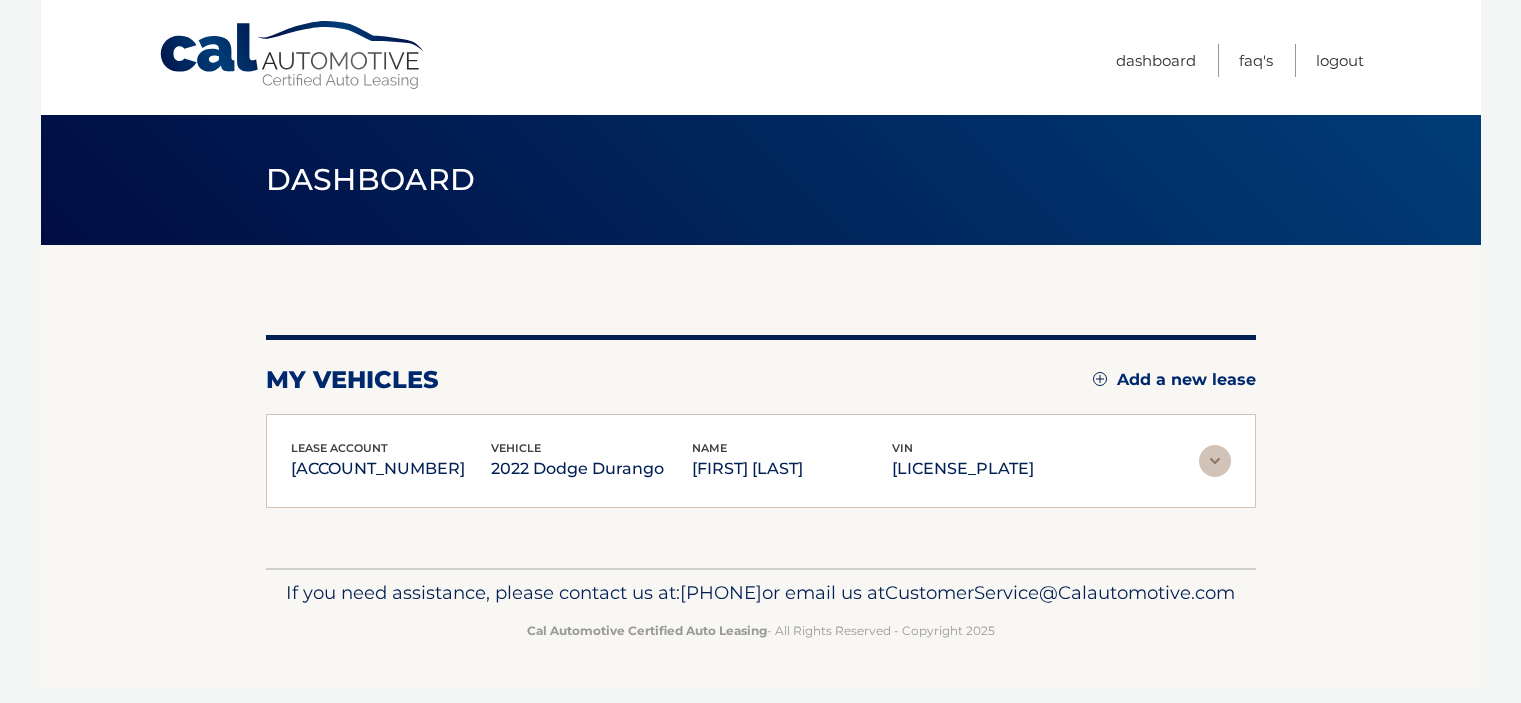 scroll, scrollTop: 0, scrollLeft: 0, axis: both 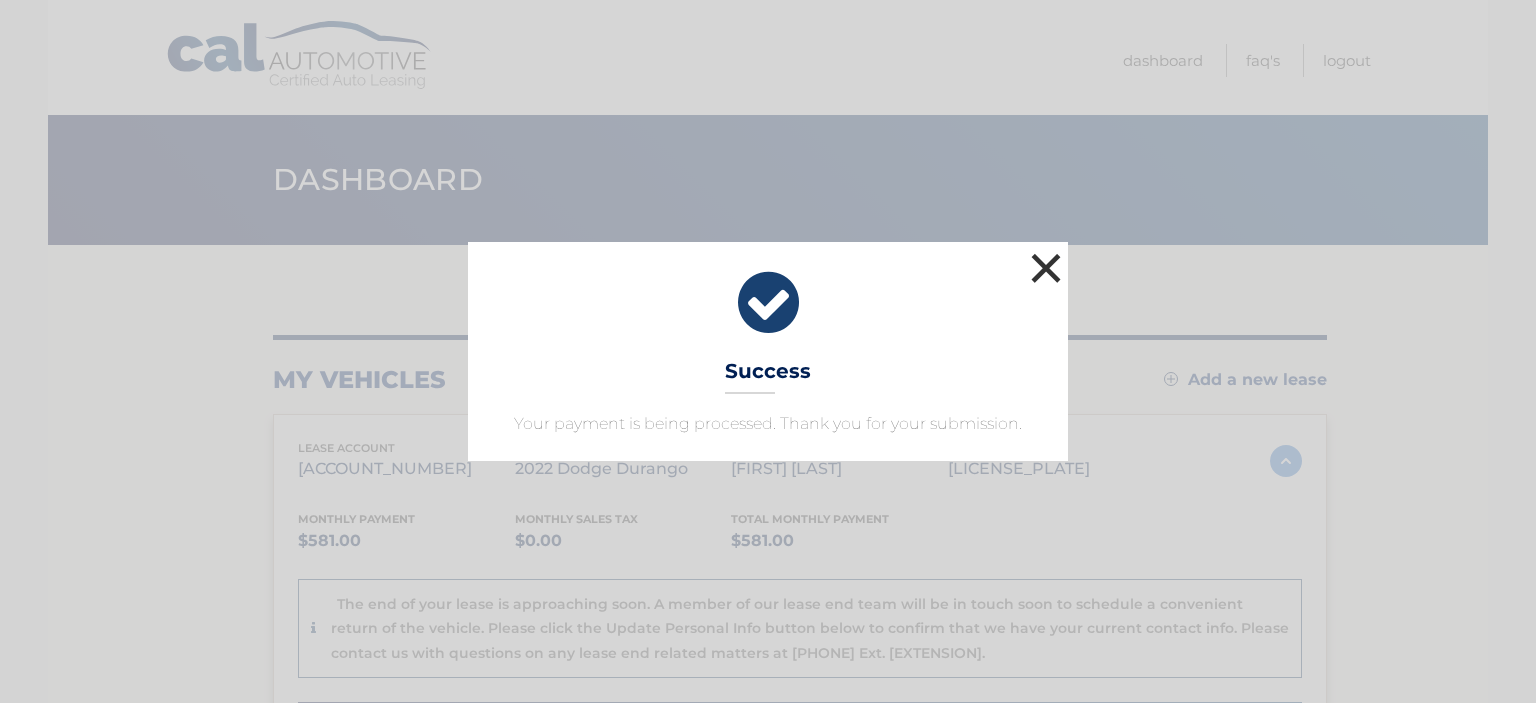 click on "×" at bounding box center [1046, 268] 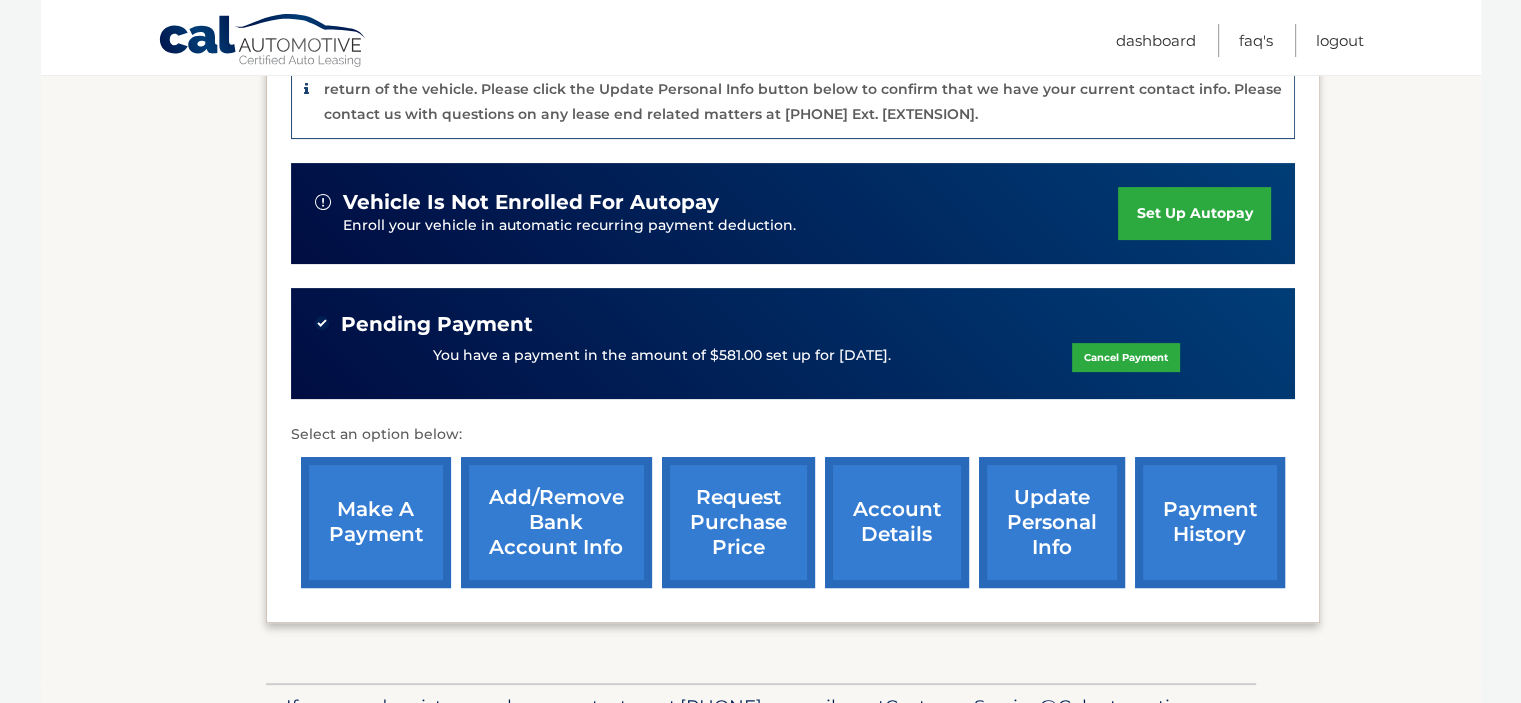 scroll, scrollTop: 551, scrollLeft: 0, axis: vertical 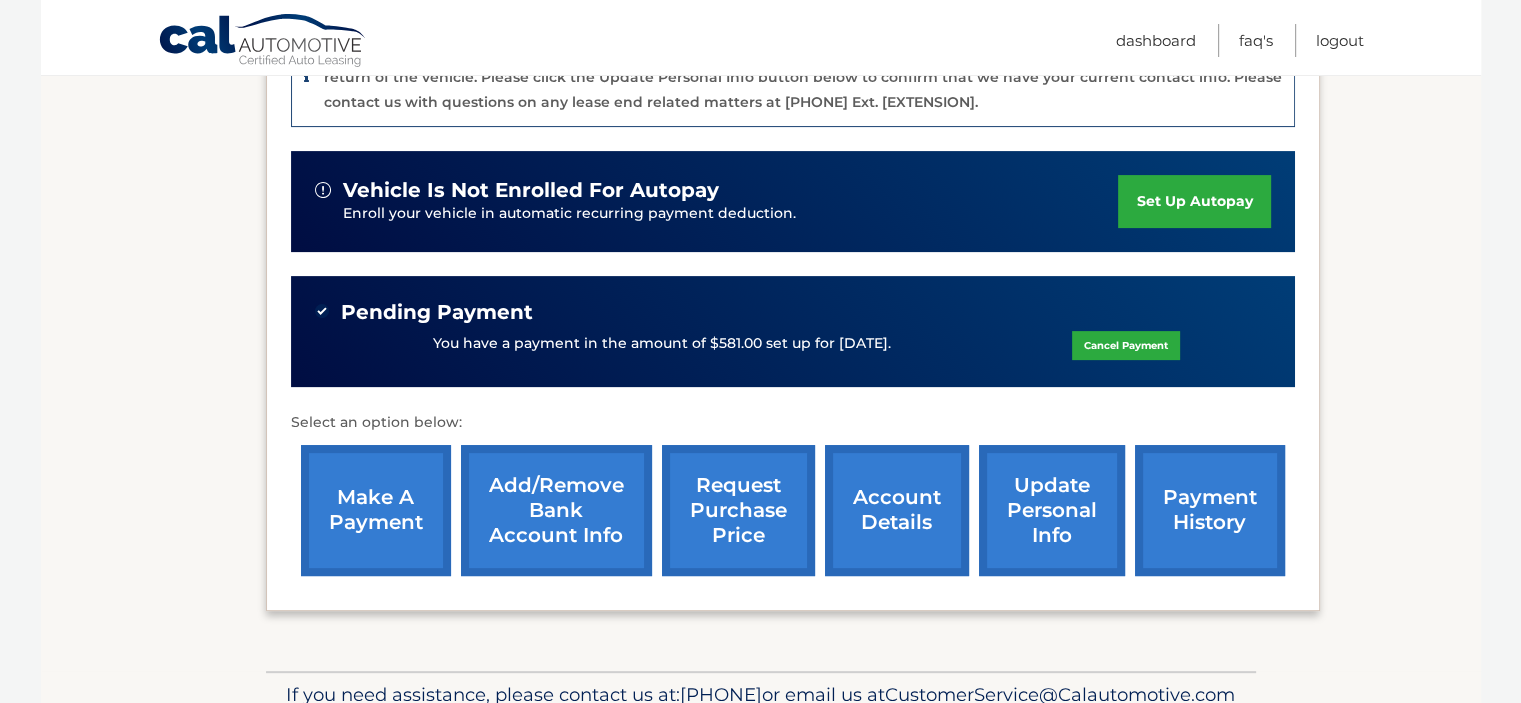 click on "payment history" at bounding box center [1210, 510] 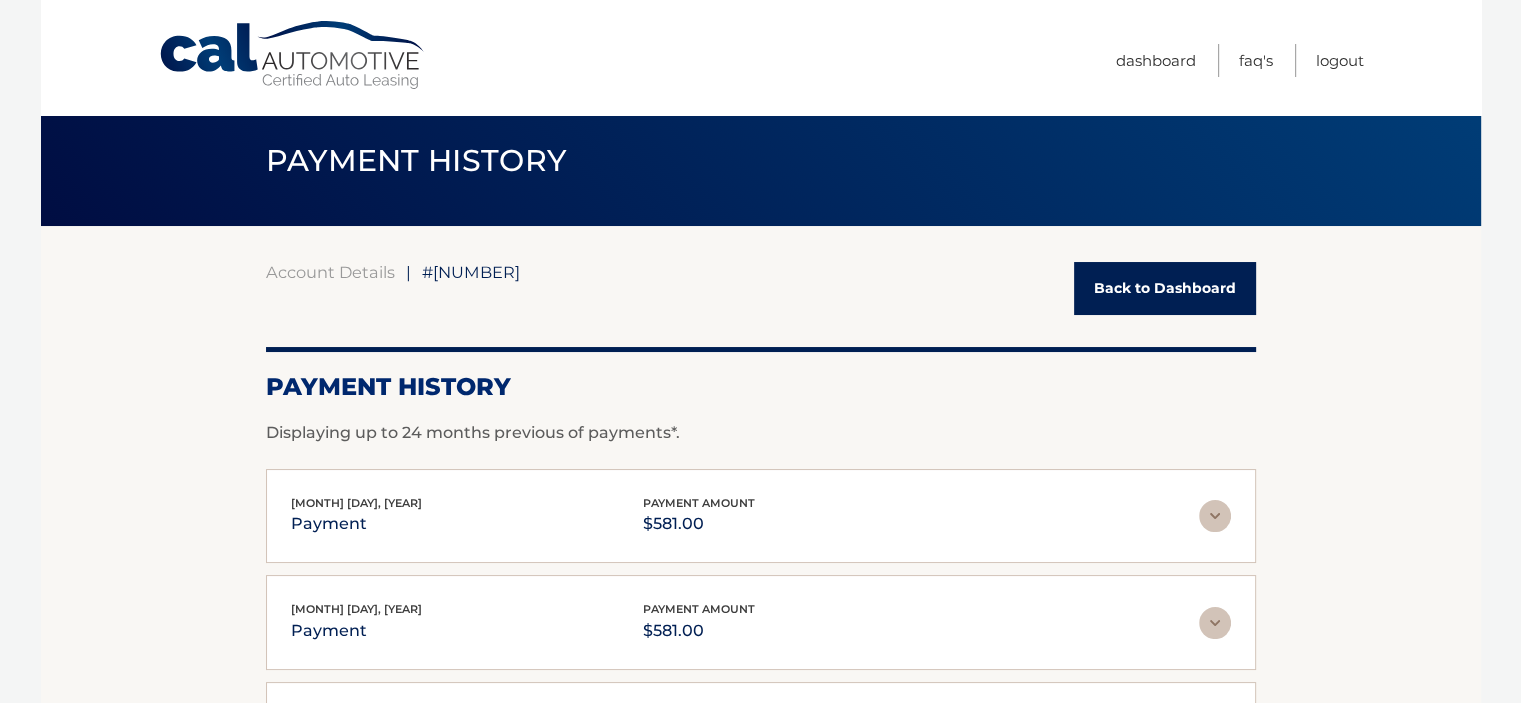 scroll, scrollTop: 0, scrollLeft: 0, axis: both 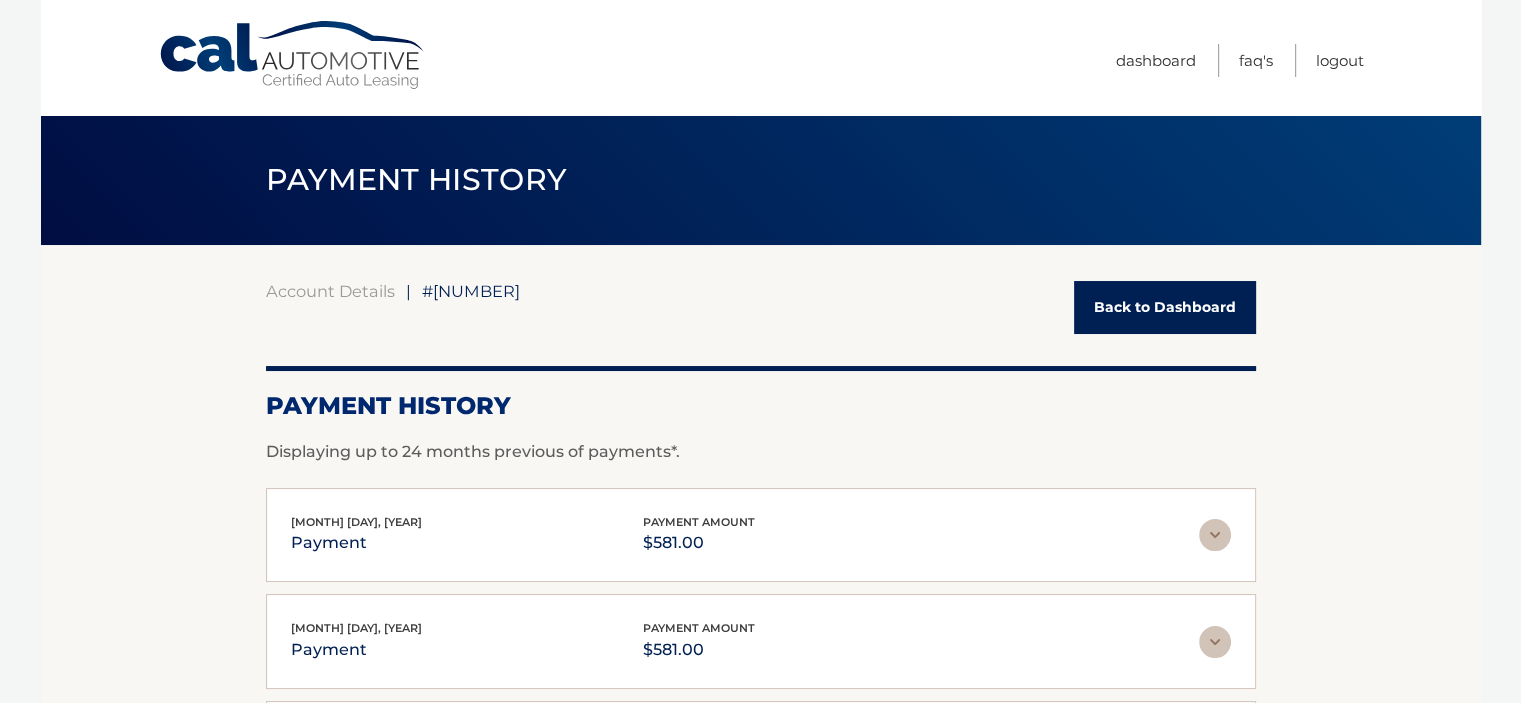 click on "Back to Dashboard" at bounding box center (1165, 307) 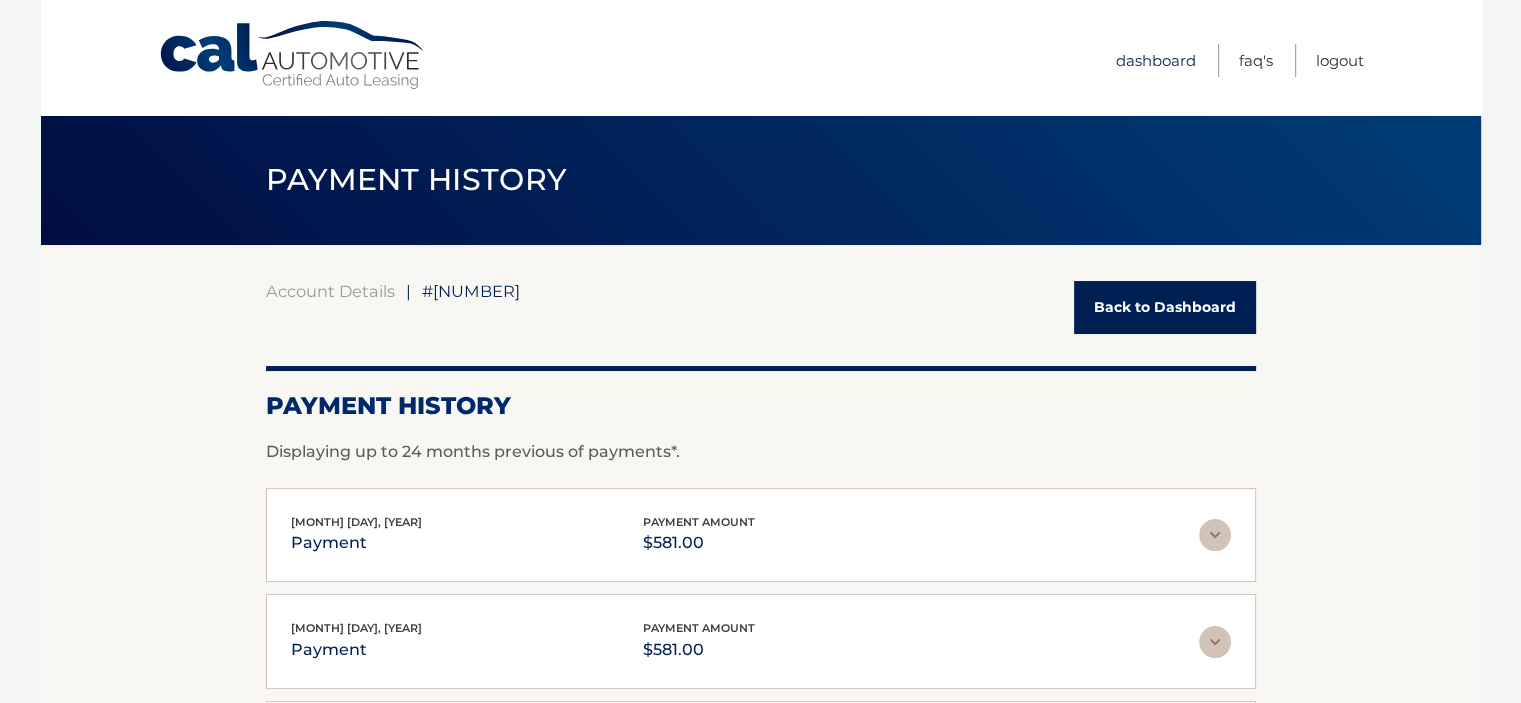click on "Dashboard" at bounding box center (1156, 60) 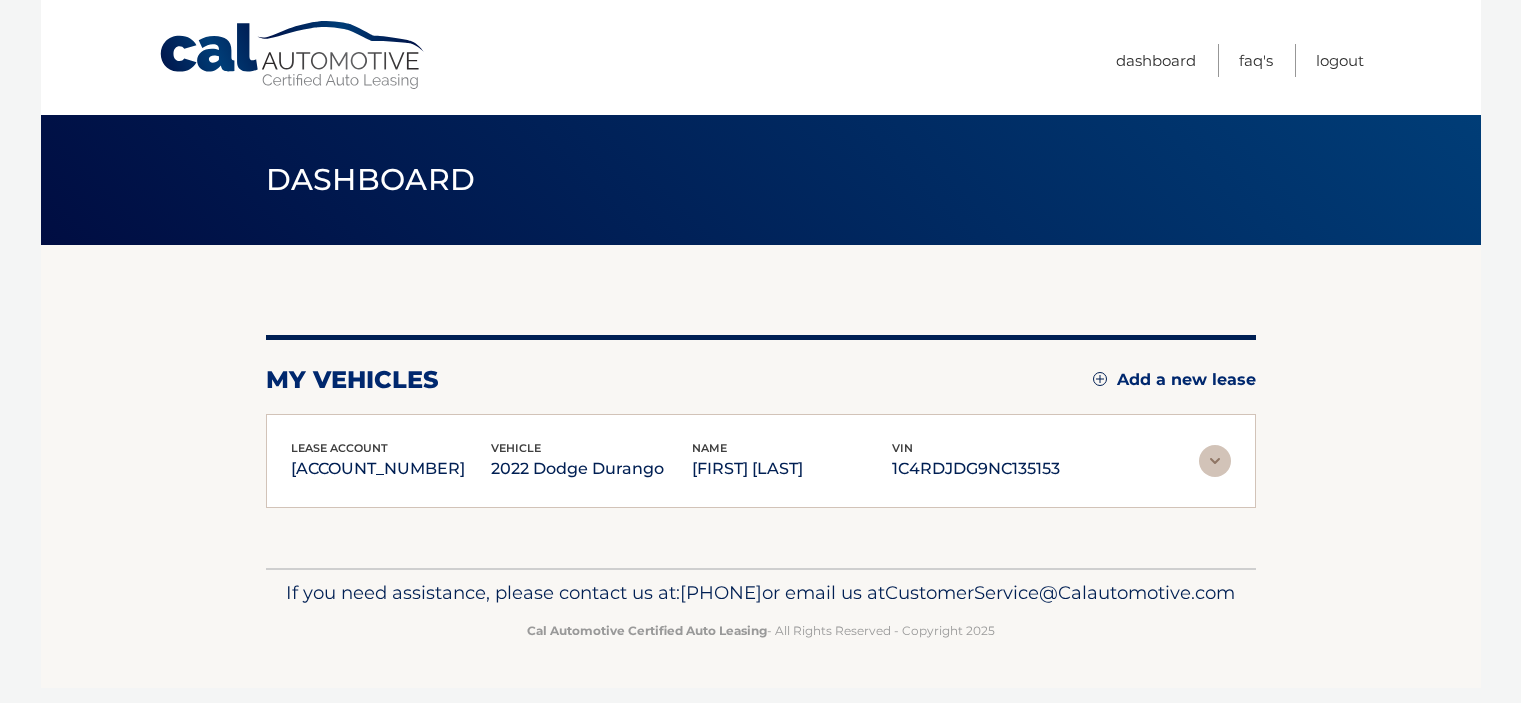 scroll, scrollTop: 0, scrollLeft: 0, axis: both 